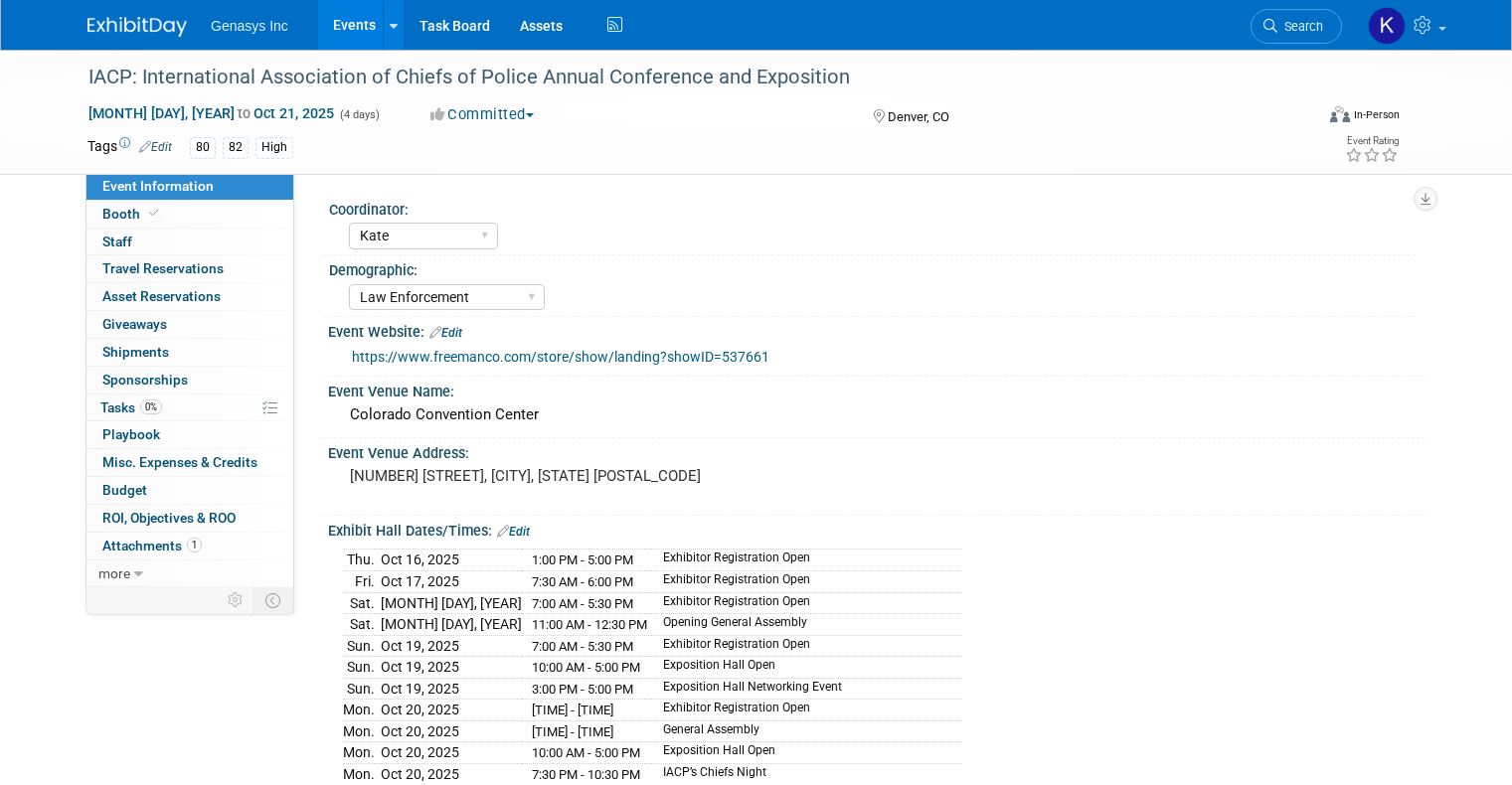 select on "Kate" 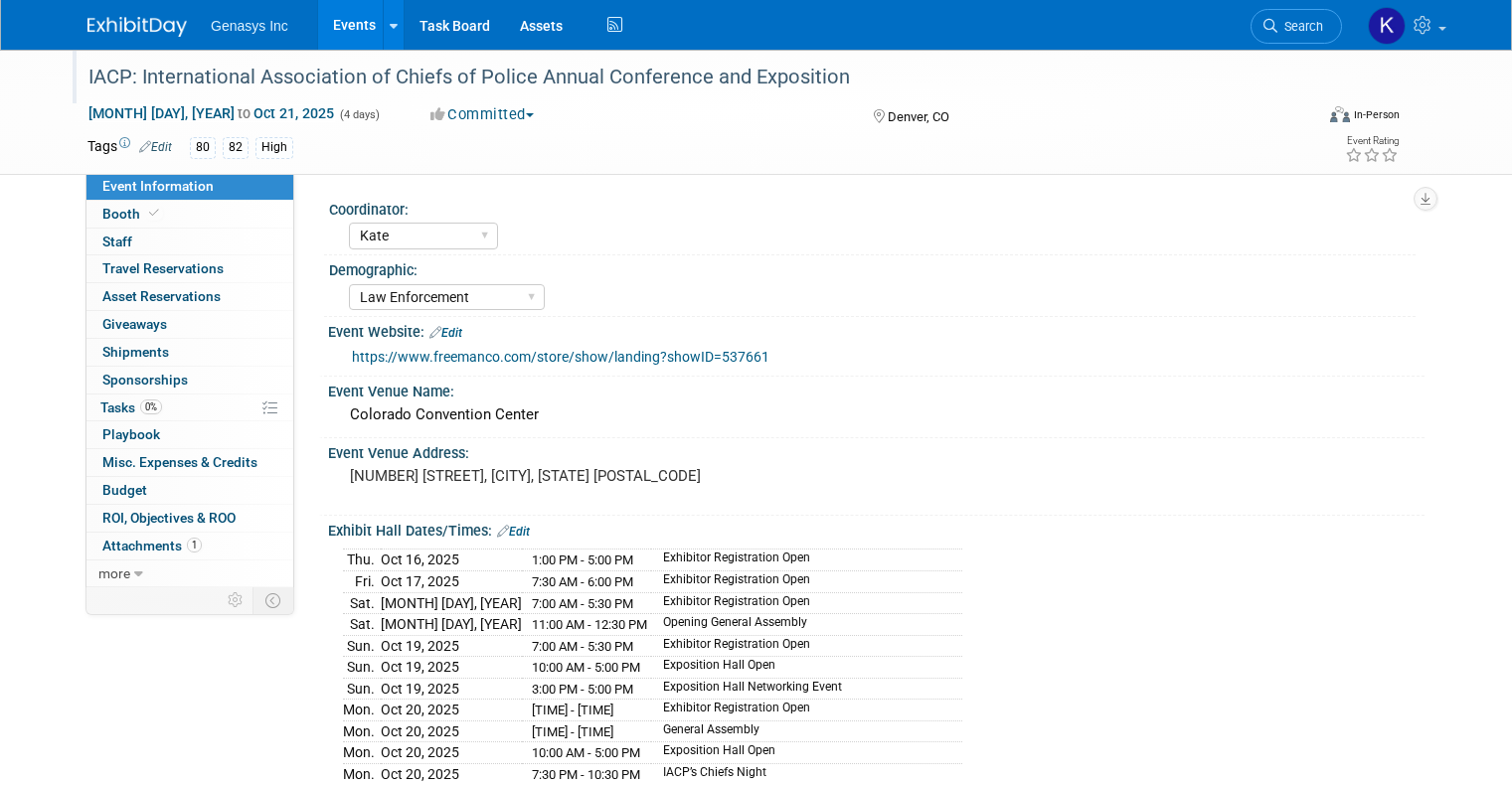 scroll, scrollTop: 545, scrollLeft: 0, axis: vertical 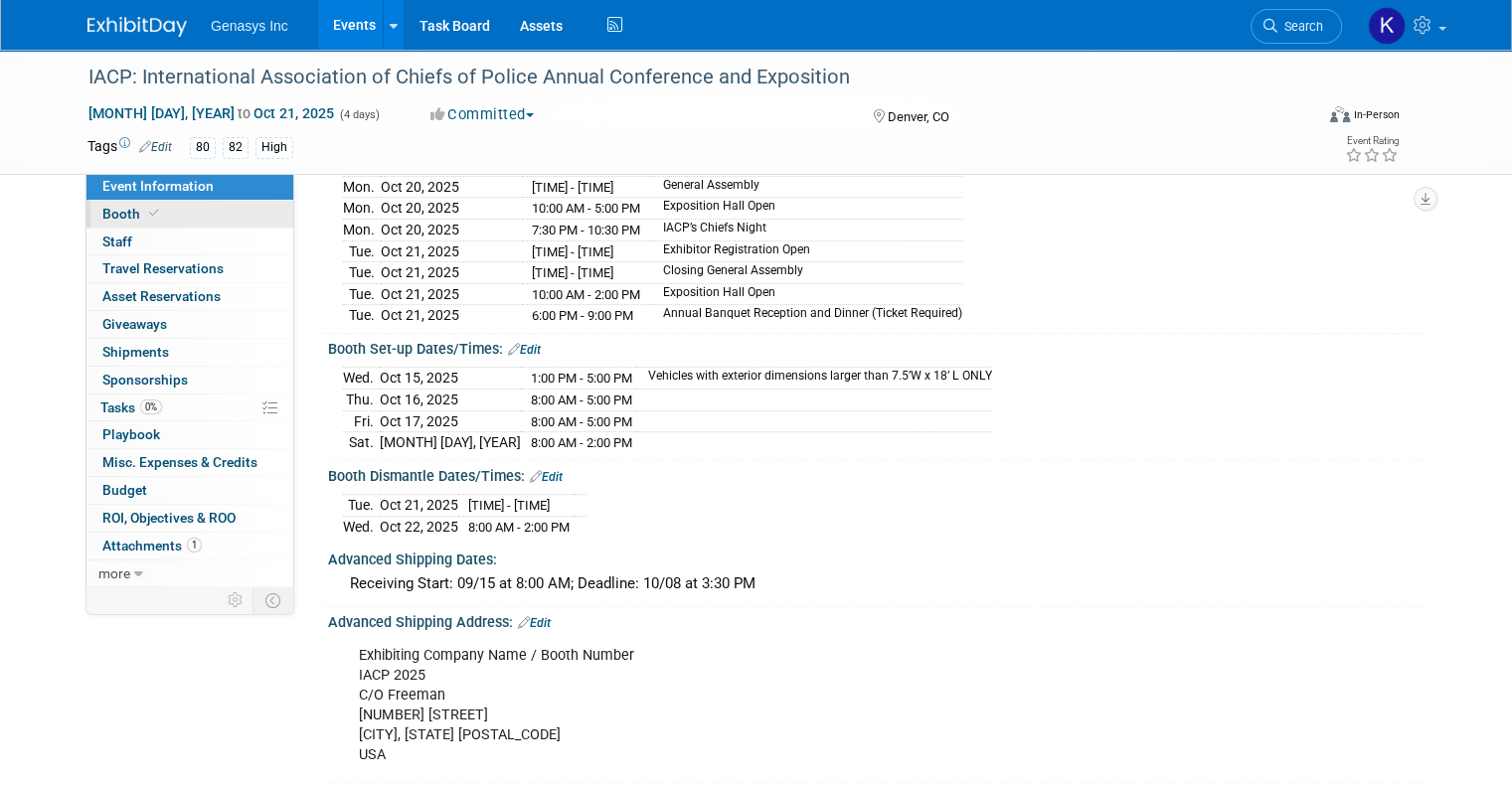 click on "Booth" at bounding box center [132, 214] 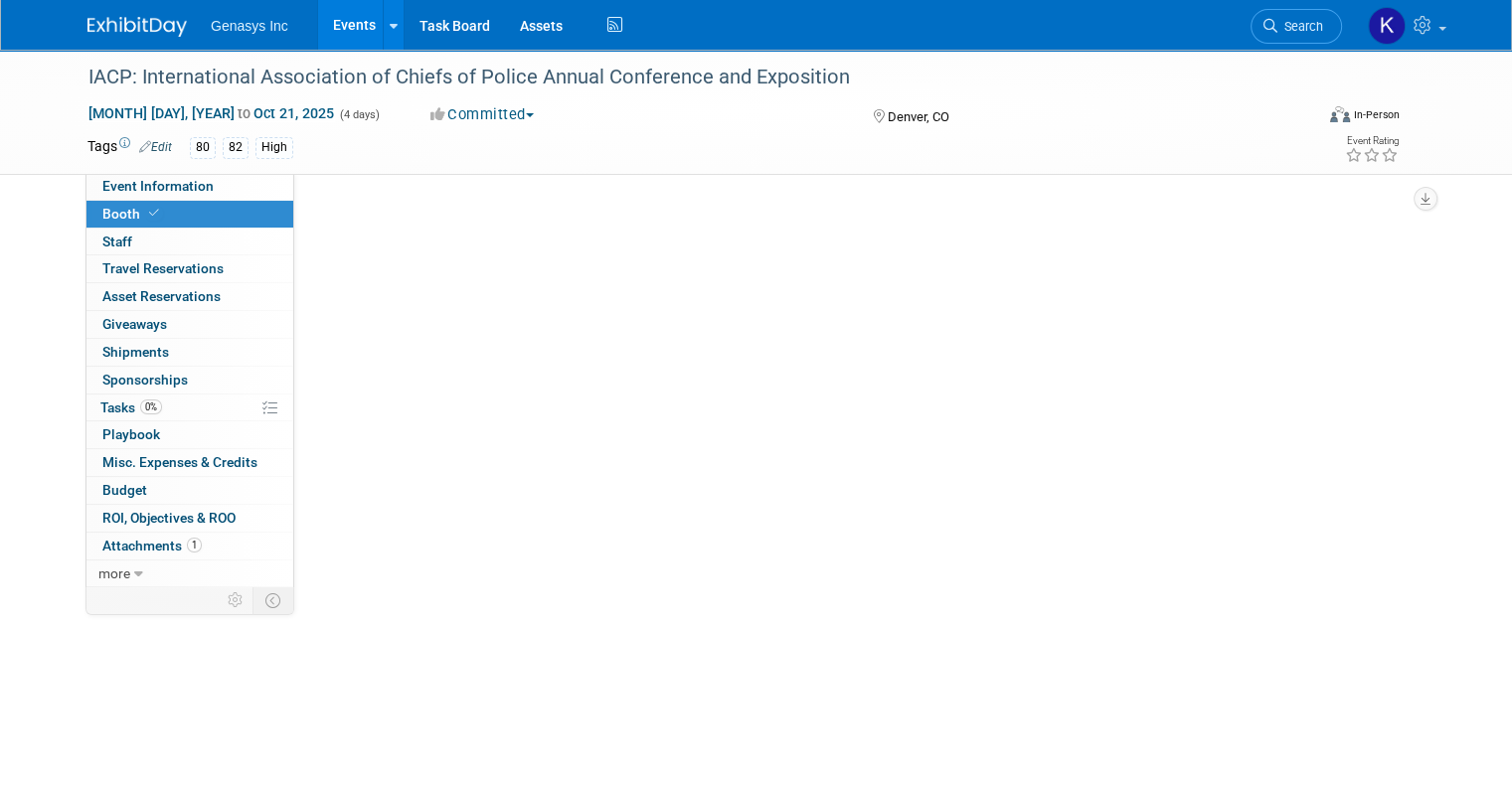 scroll, scrollTop: 0, scrollLeft: 0, axis: both 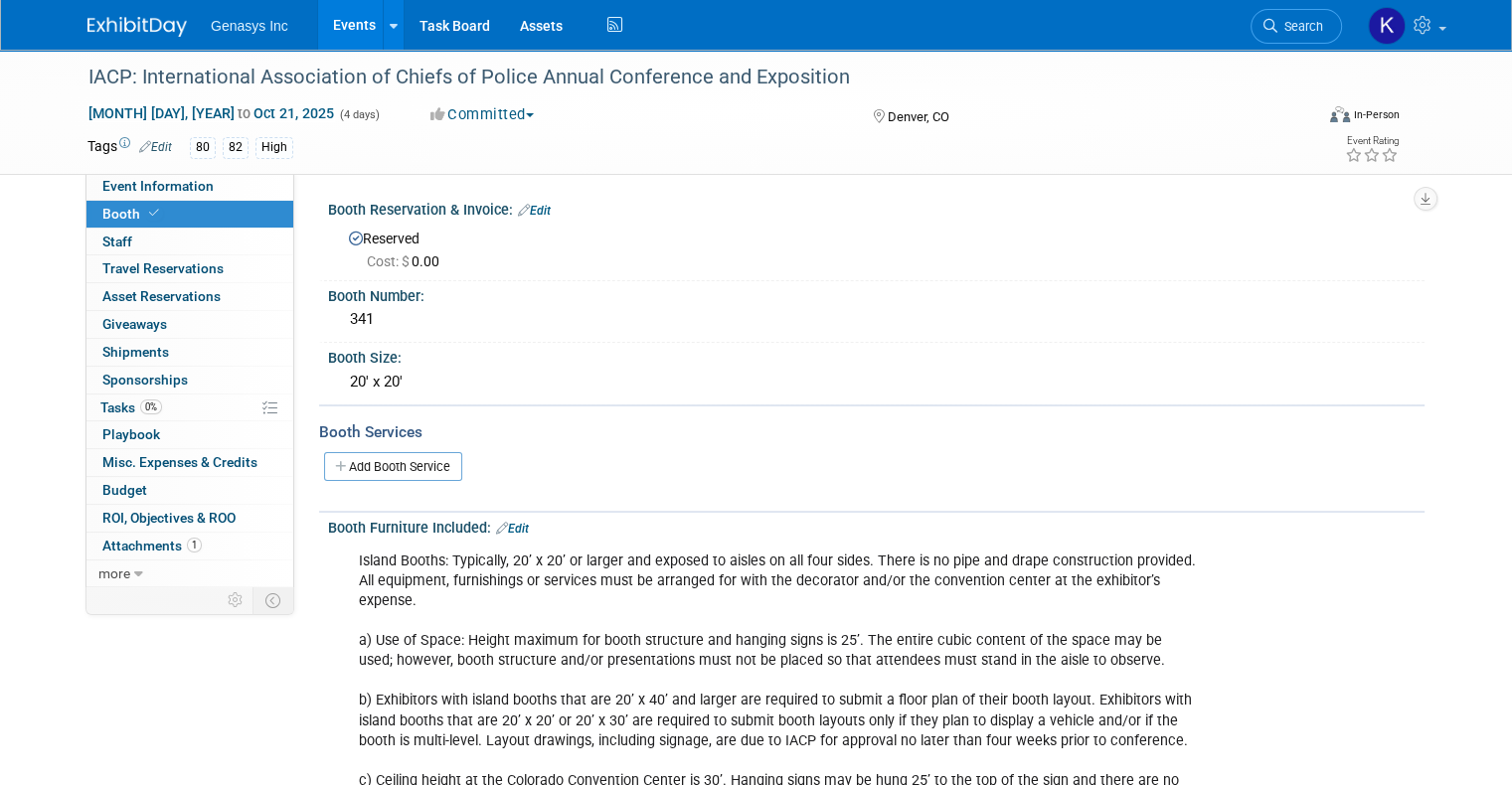 click on "Events" at bounding box center [354, 25] 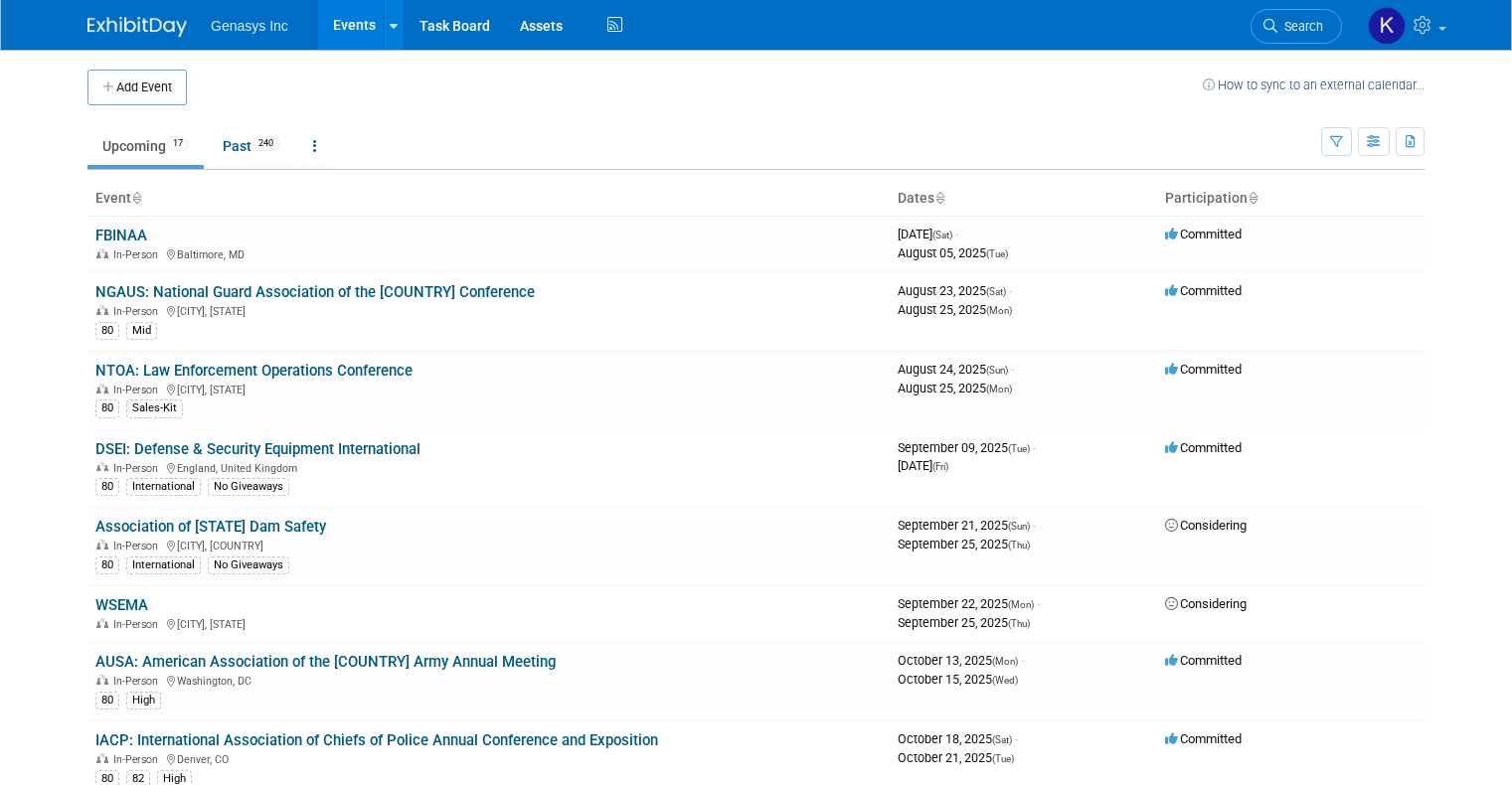 scroll, scrollTop: 0, scrollLeft: 0, axis: both 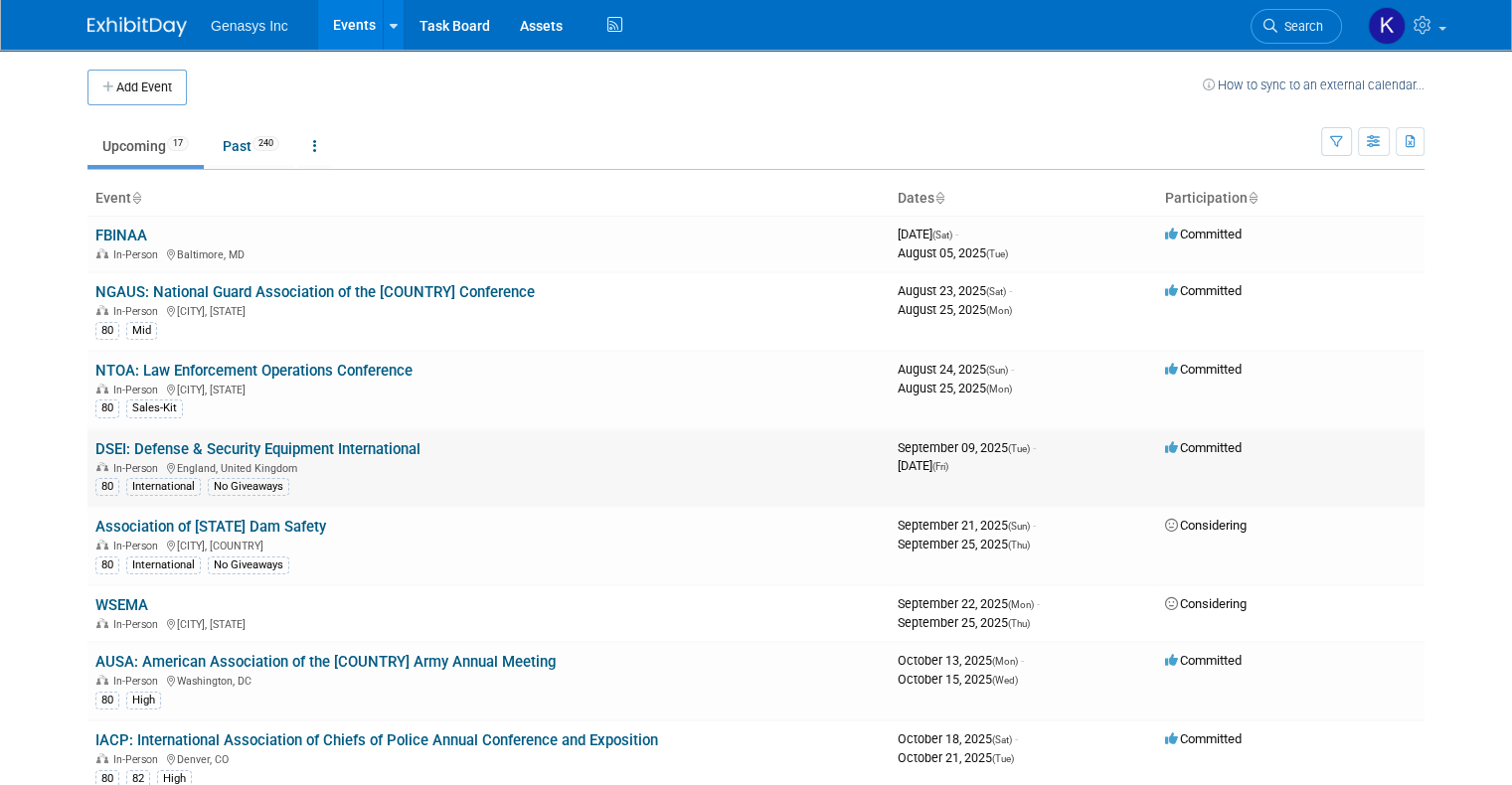 click on "DSEI: Defense & Security Equipment International" at bounding box center [257, 449] 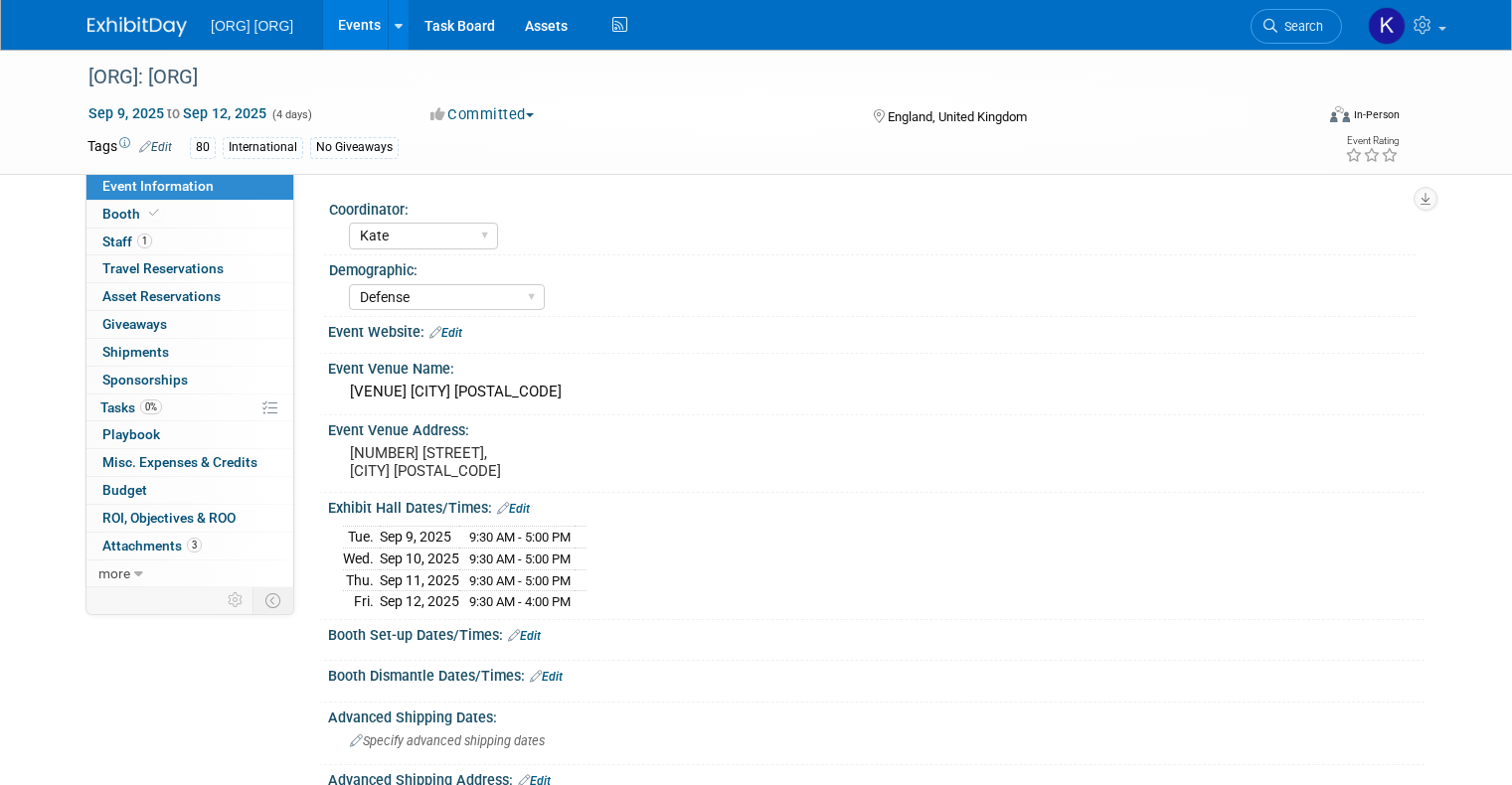select on "Kate" 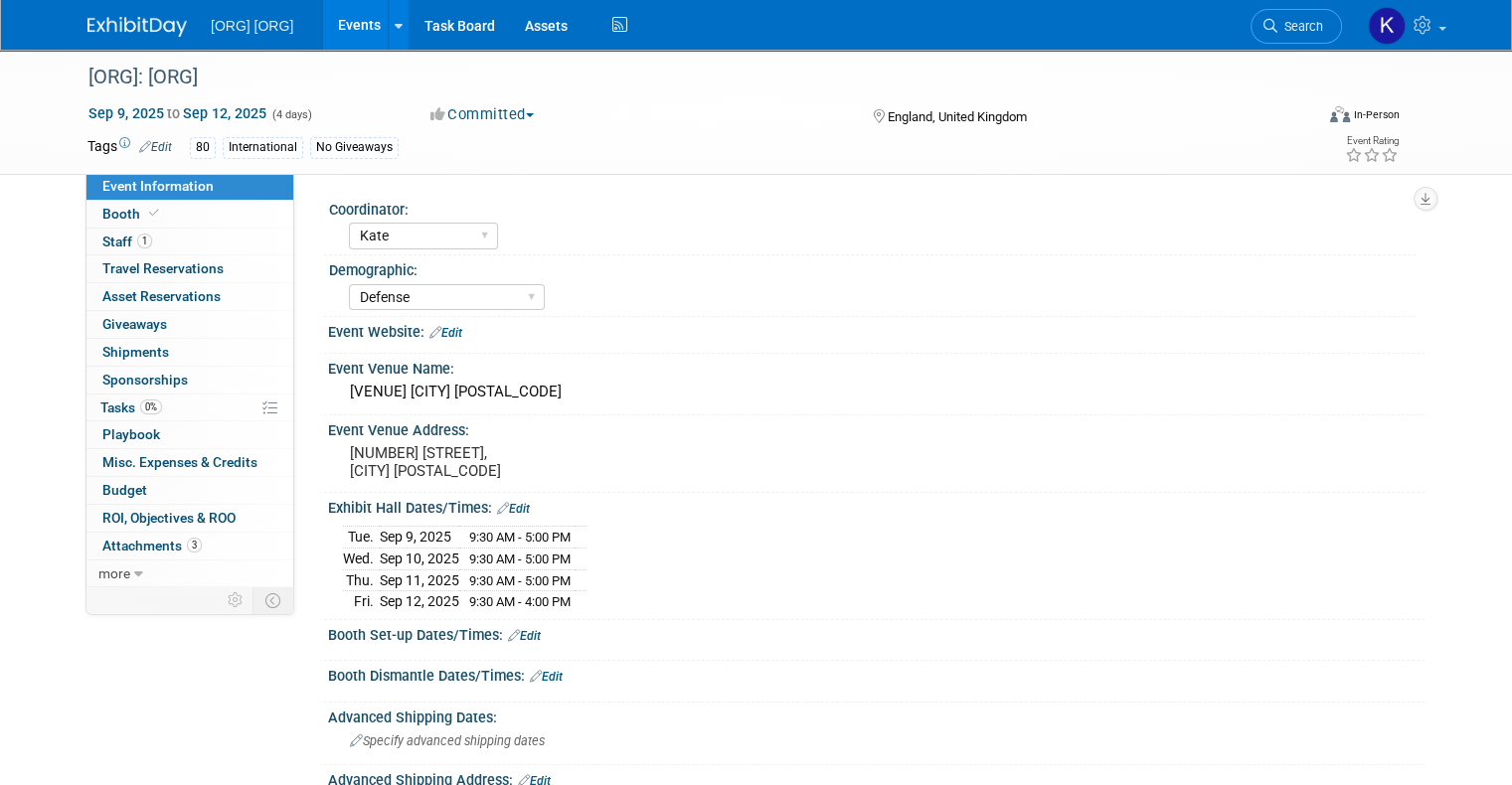 scroll, scrollTop: 0, scrollLeft: 0, axis: both 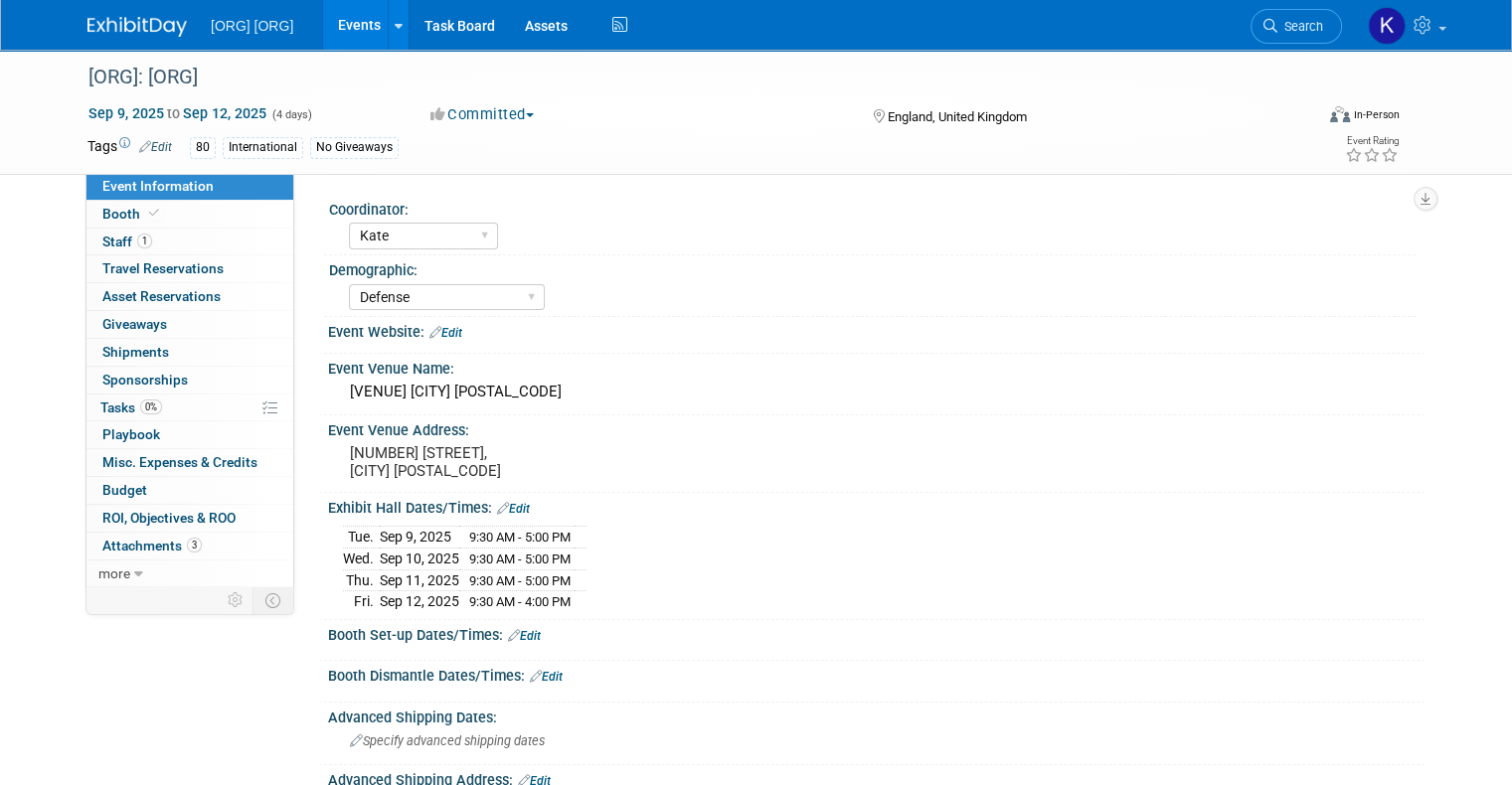click on "Events" at bounding box center [359, 25] 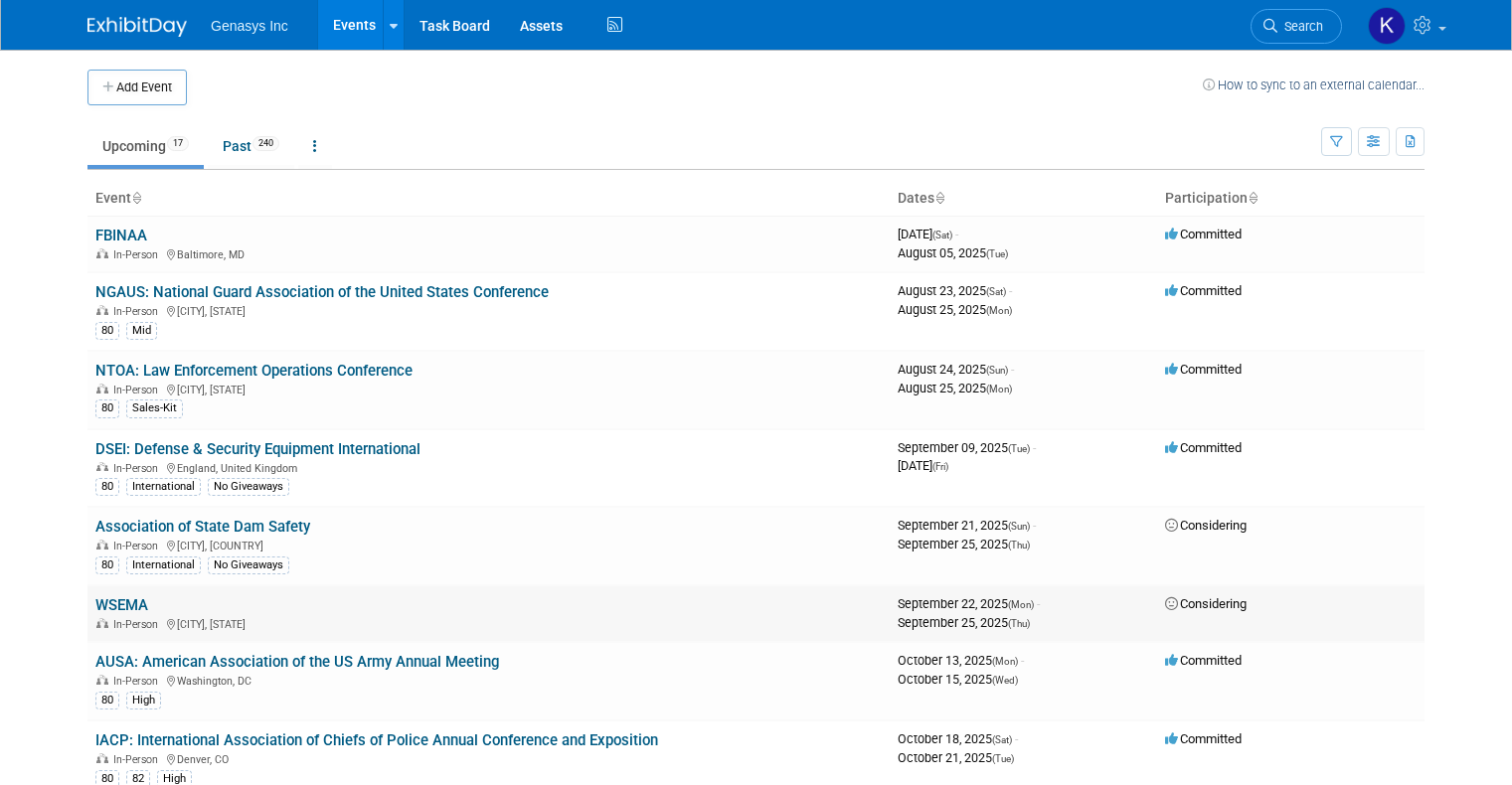scroll, scrollTop: 0, scrollLeft: 0, axis: both 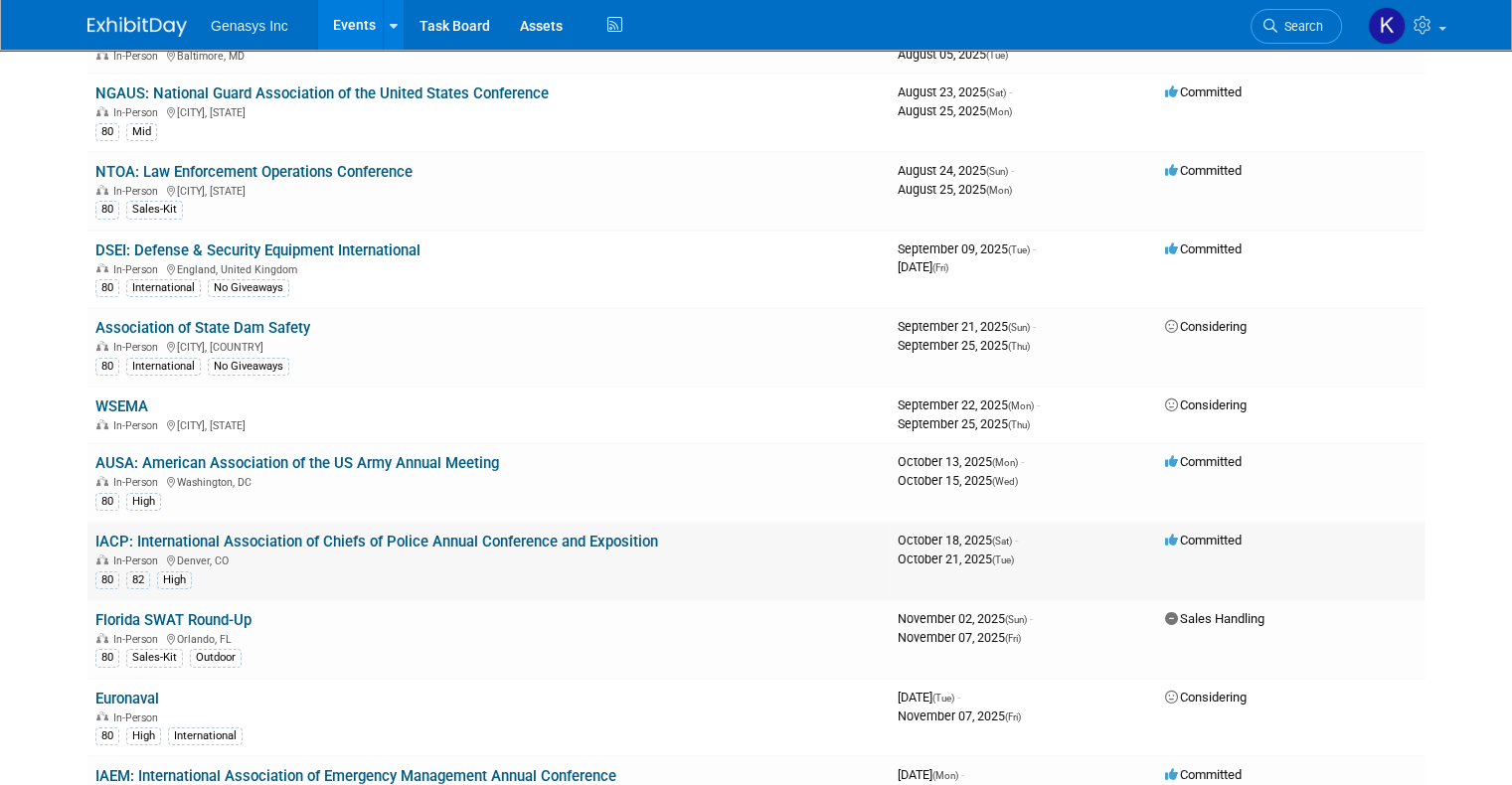 click on "IACP: International Association of Chiefs of Police Annual Conference and Exposition" at bounding box center (377, 542) 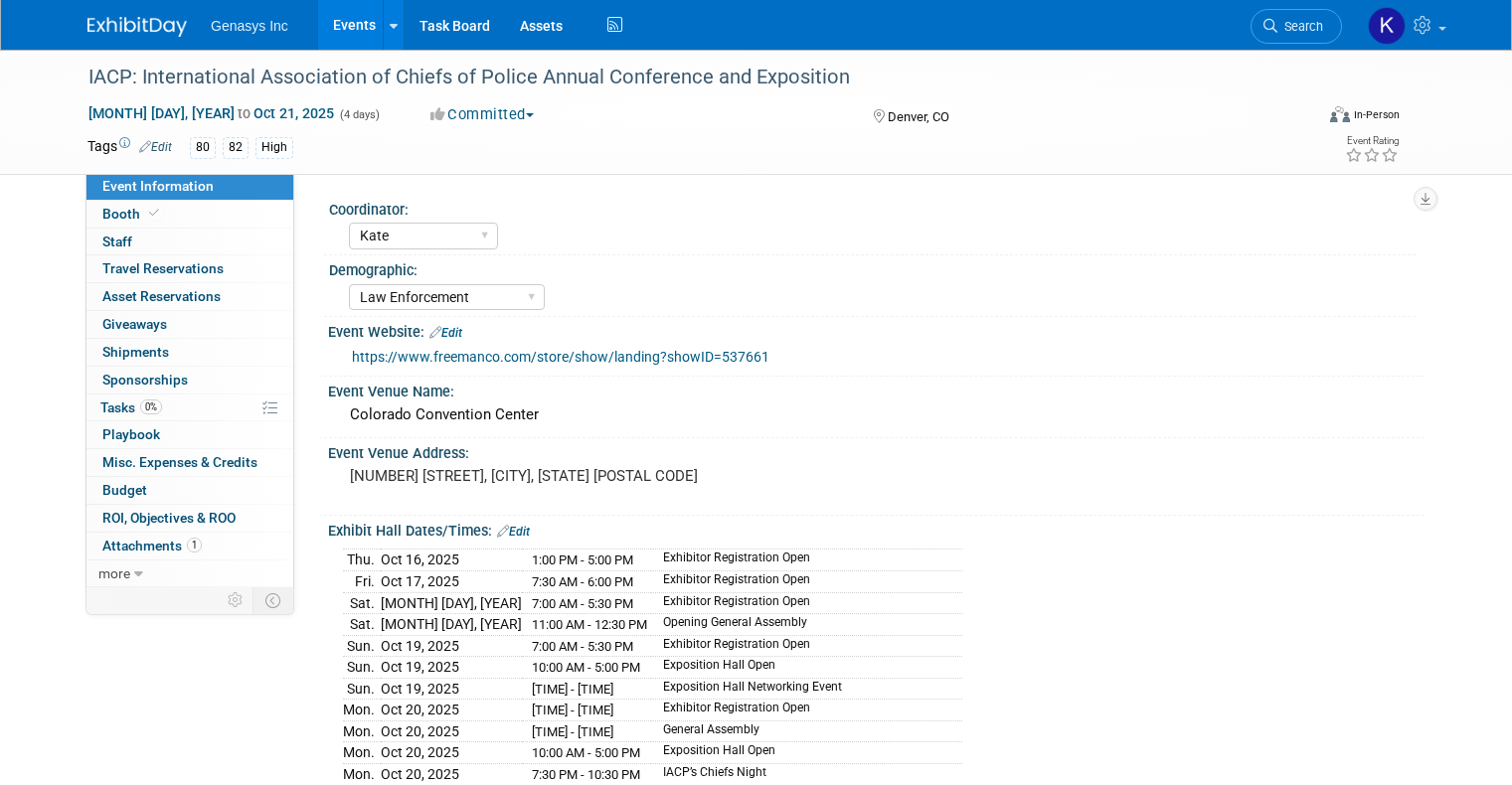 select on "Kate" 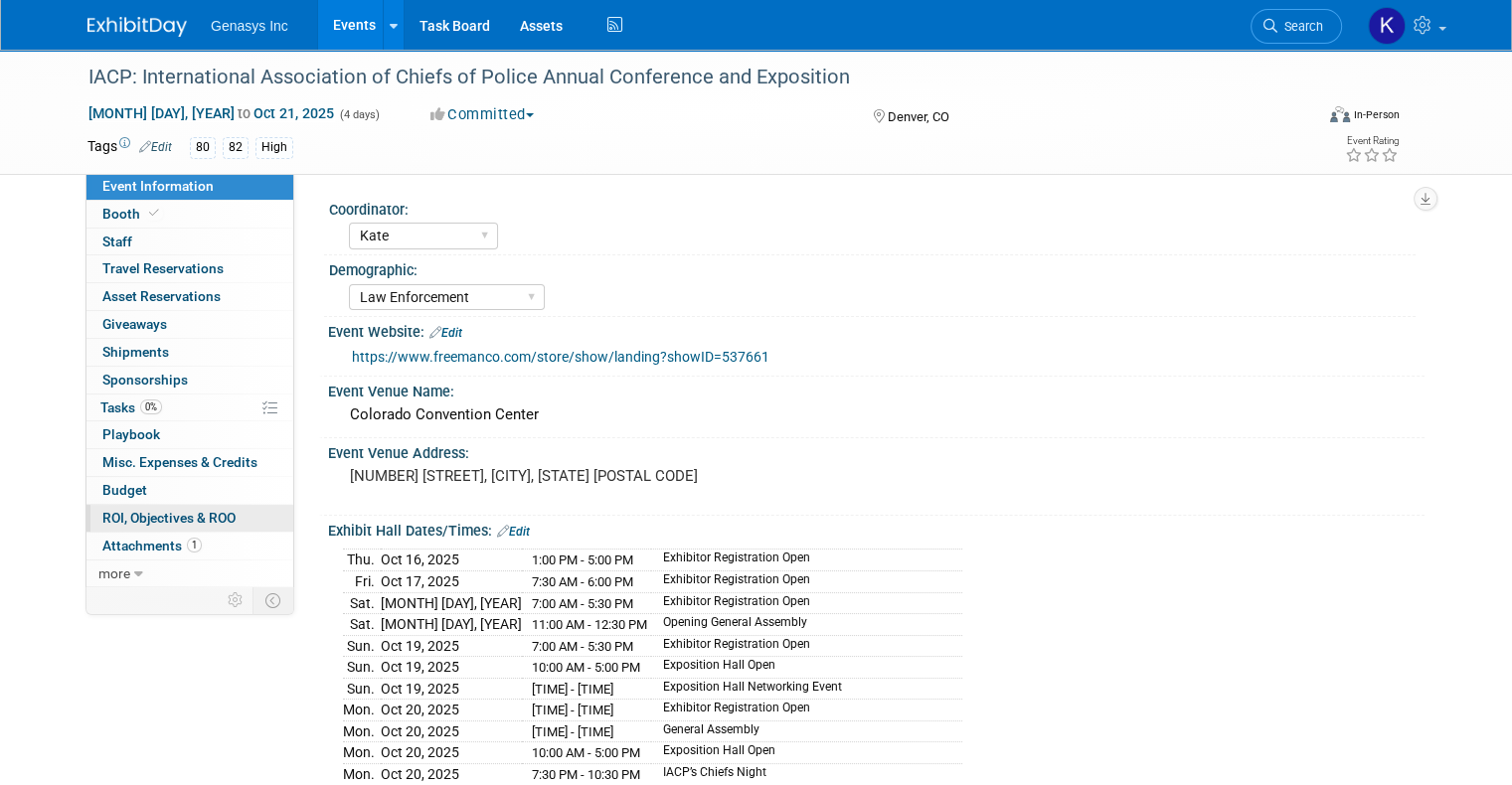 scroll, scrollTop: 0, scrollLeft: 0, axis: both 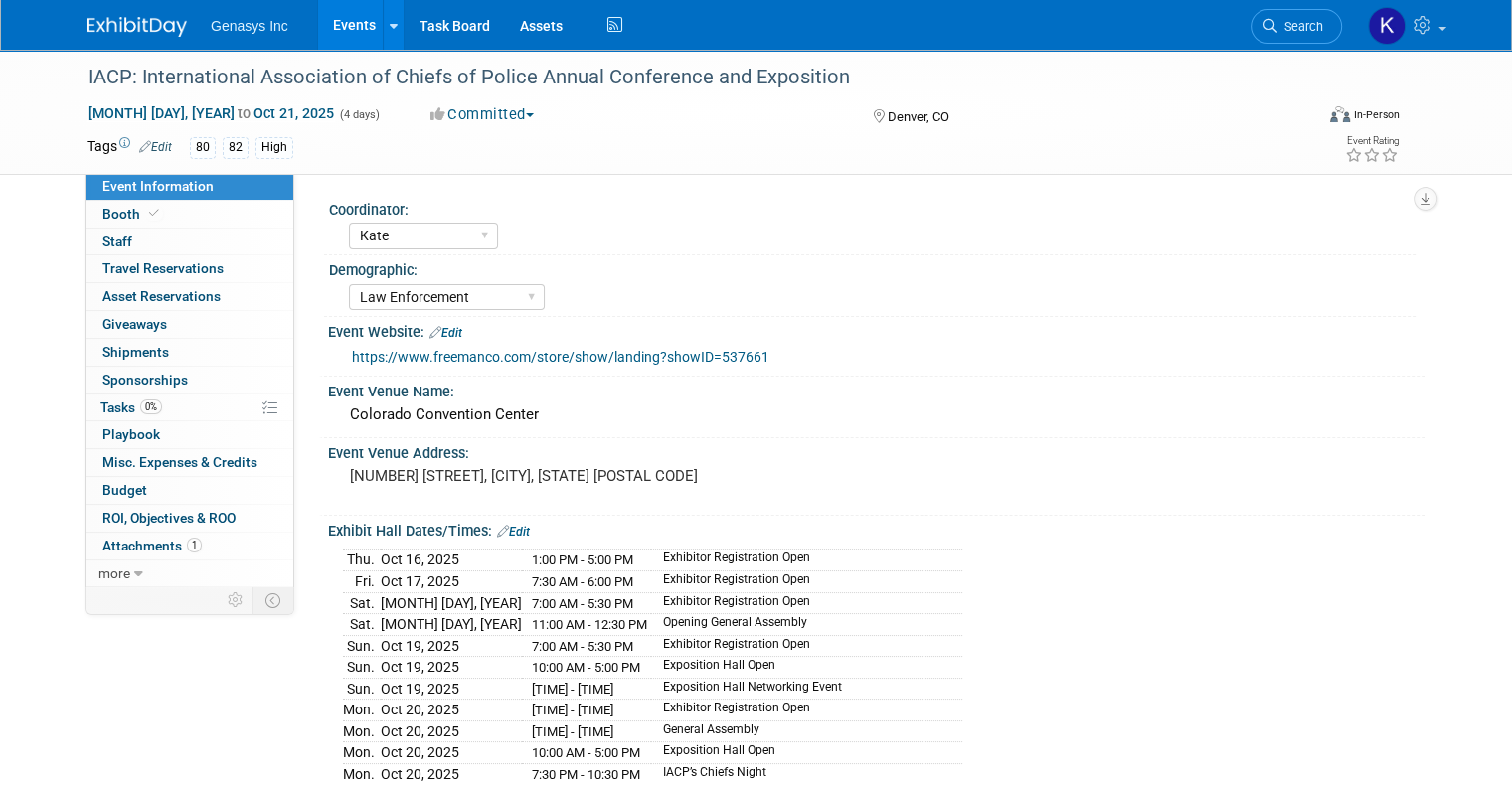 click on "https://www.freemanco.com/store/show/landing?showID=537661" at bounding box center (561, 357) 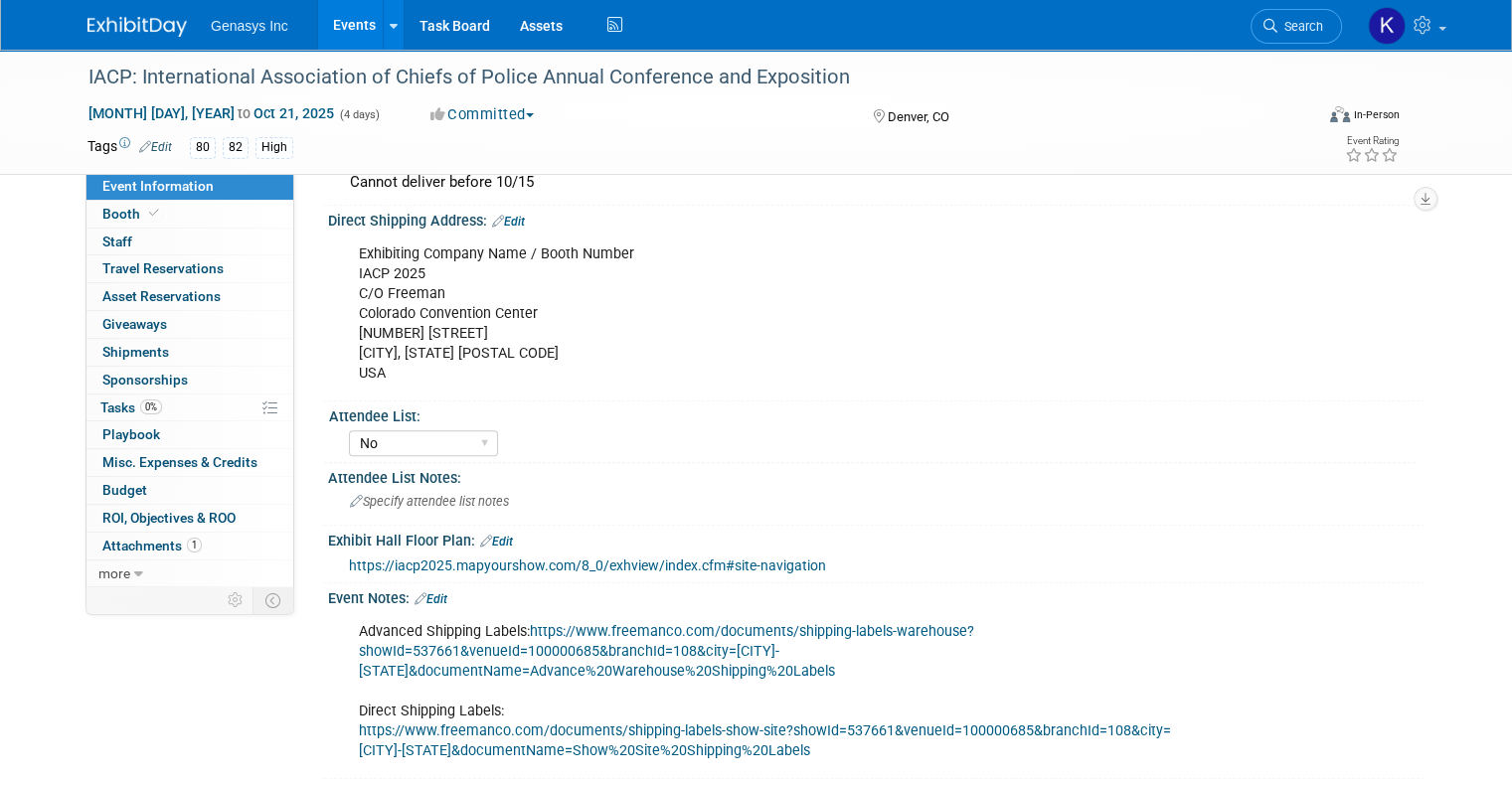 scroll, scrollTop: 1192, scrollLeft: 0, axis: vertical 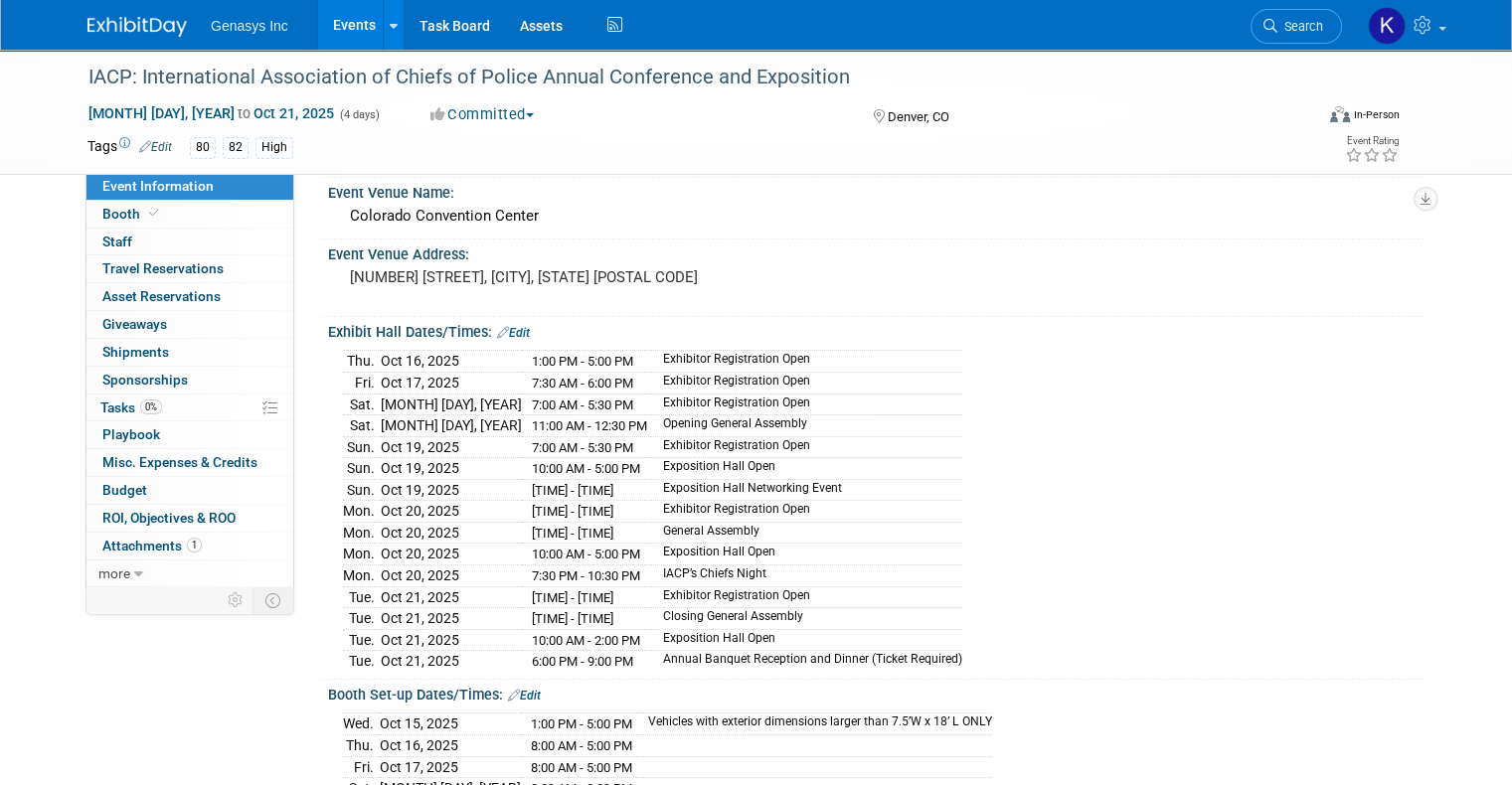 click on "Events" at bounding box center [354, 25] 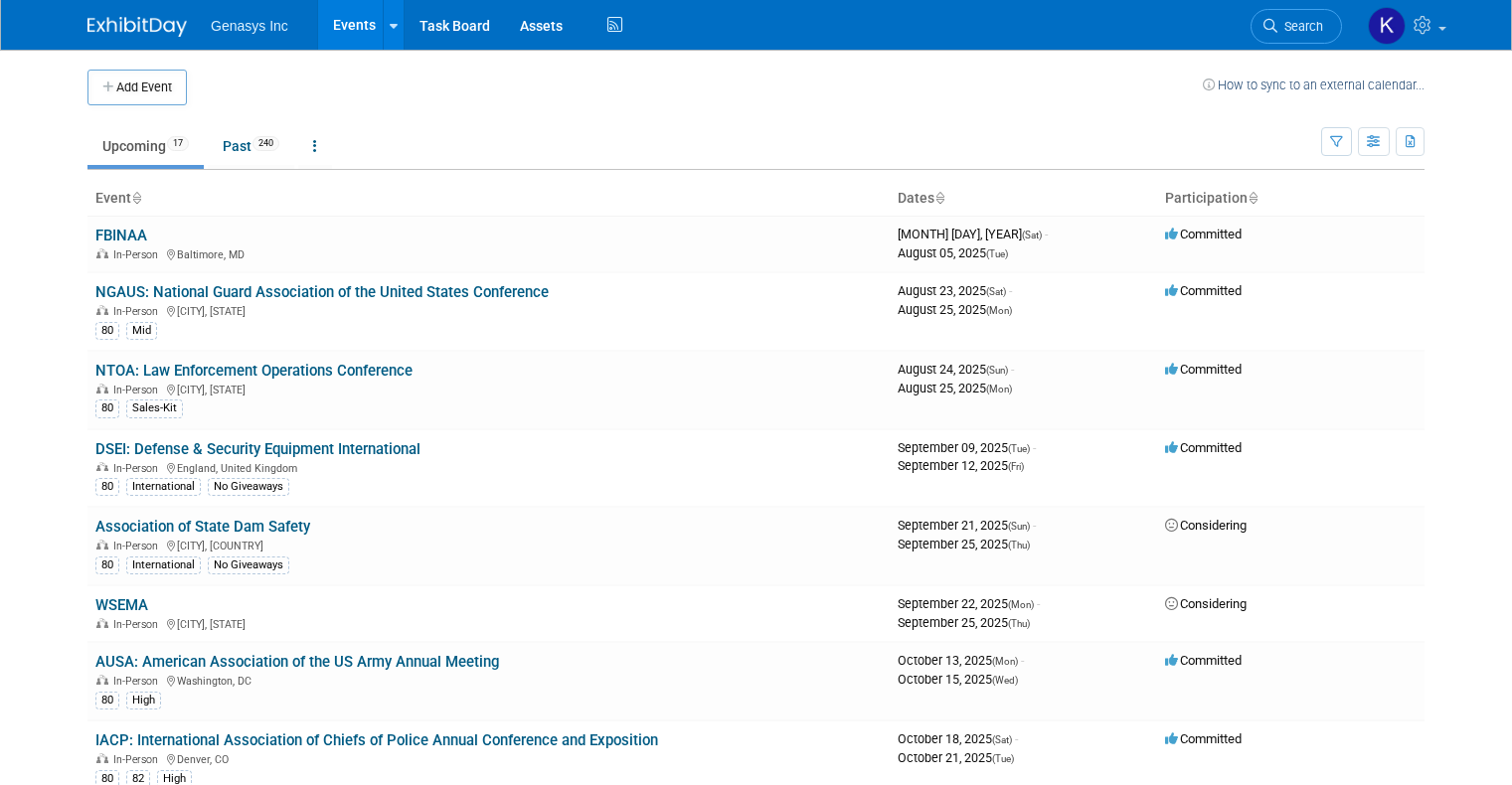scroll, scrollTop: 0, scrollLeft: 0, axis: both 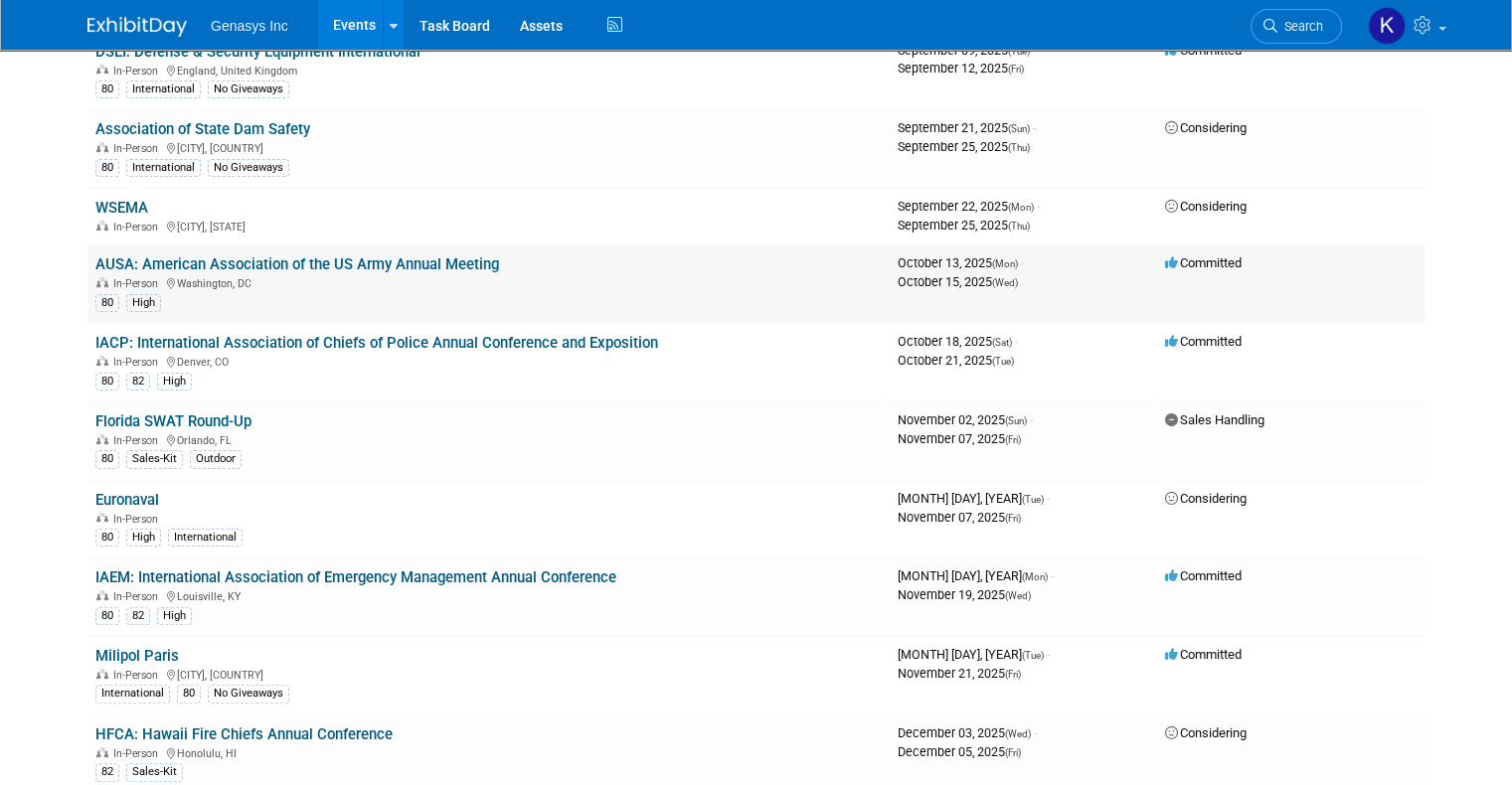 click on "AUSA: American Association of the US Army Annual Meeting" at bounding box center [297, 264] 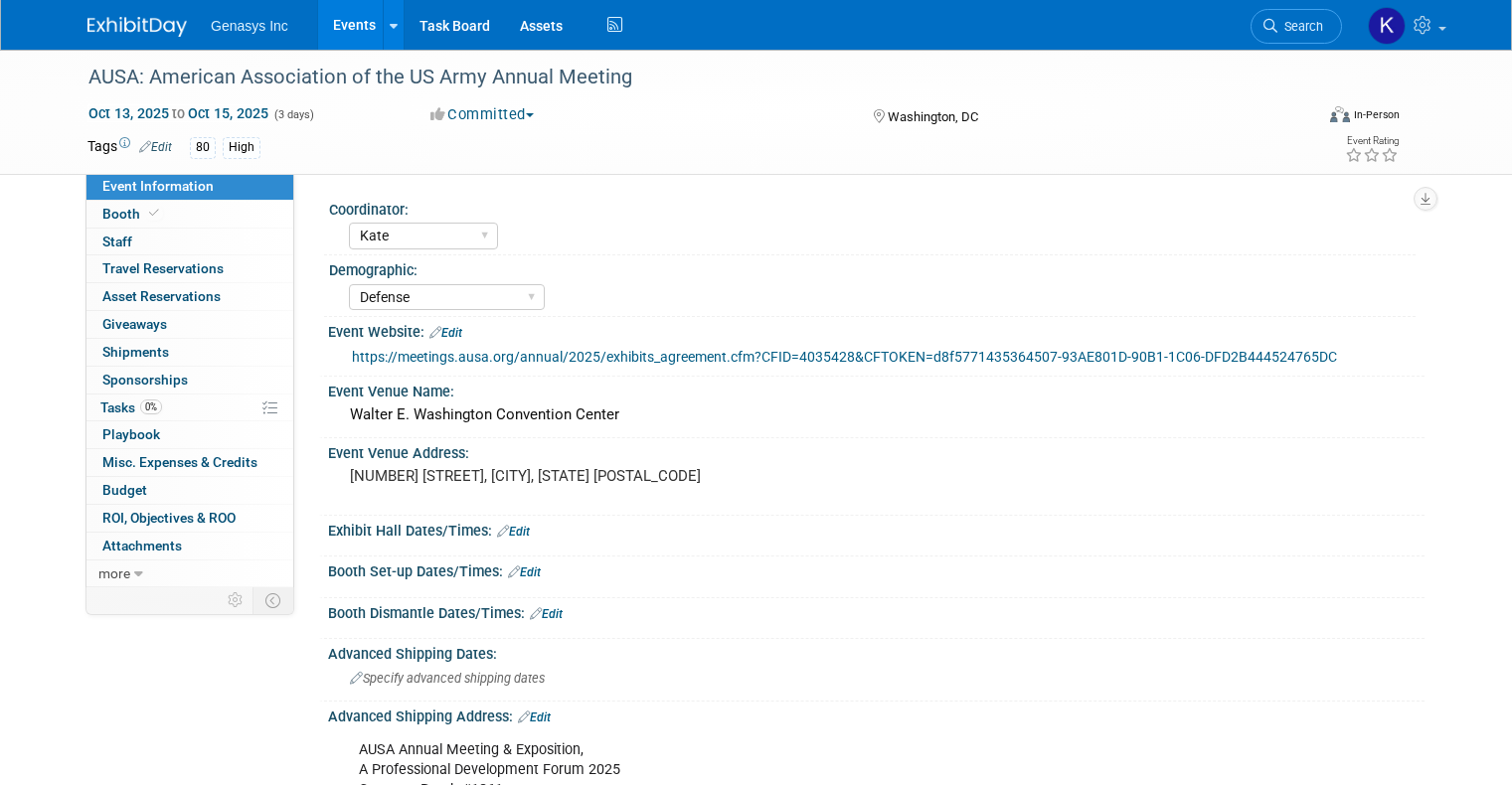 select on "Kate" 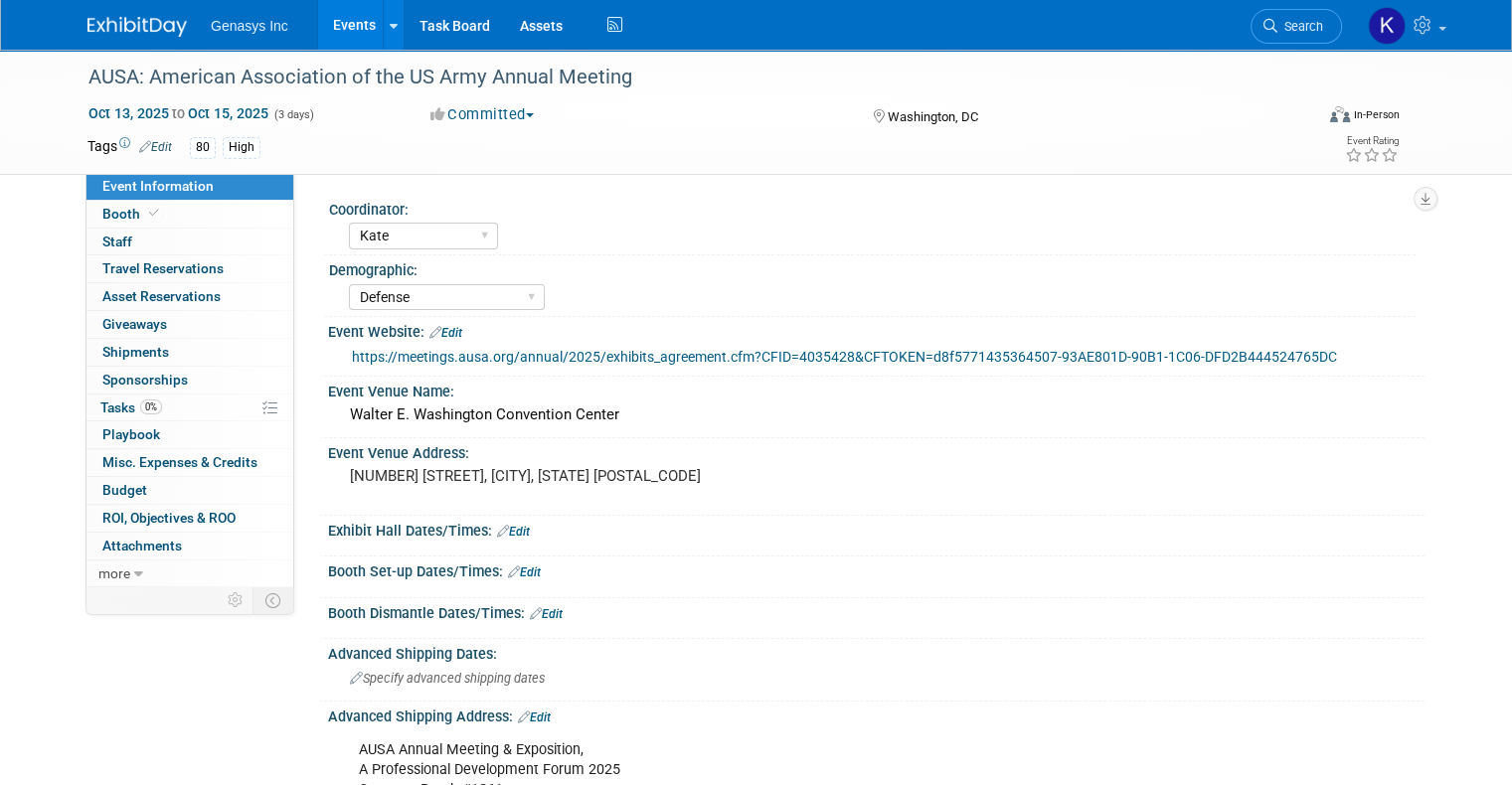 scroll, scrollTop: 0, scrollLeft: 0, axis: both 